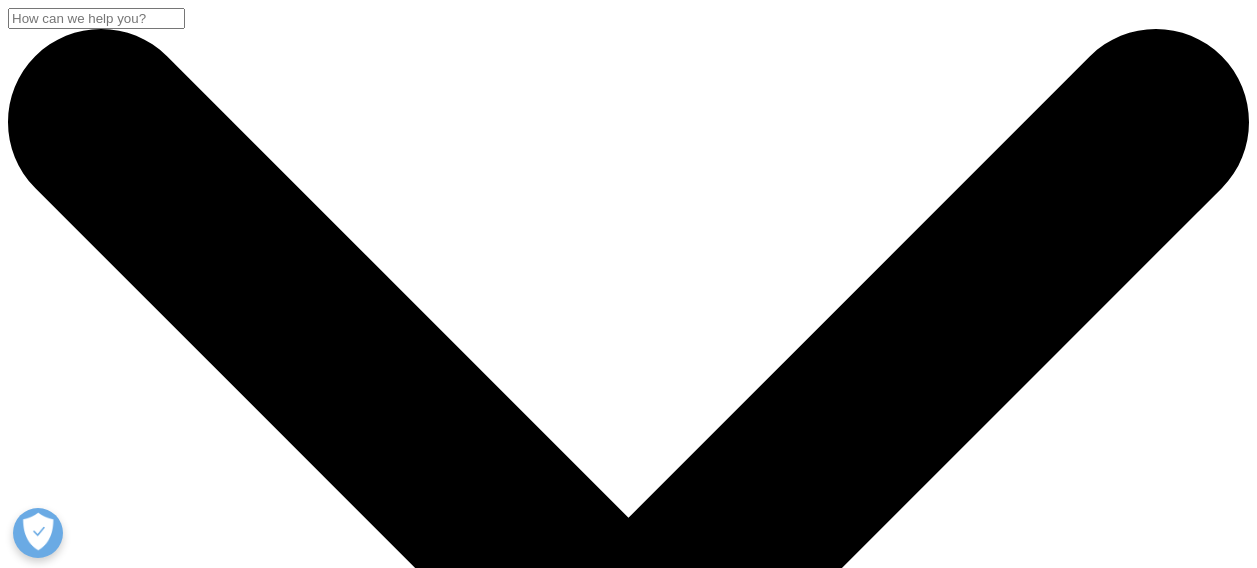 scroll, scrollTop: 814, scrollLeft: 0, axis: vertical 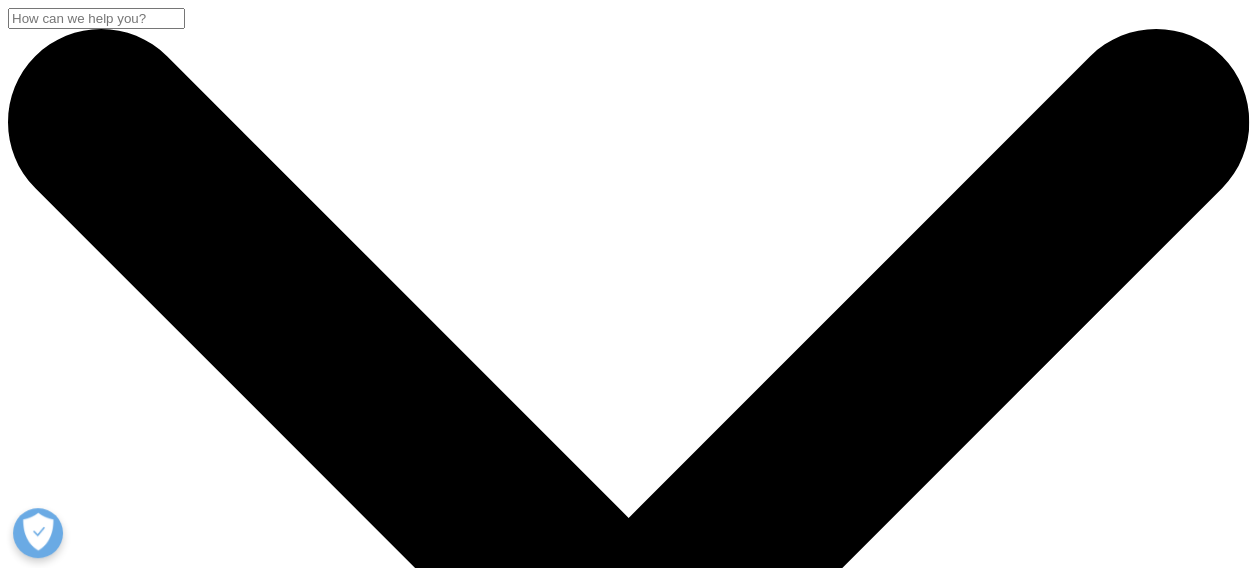 click at bounding box center [88, 4107] 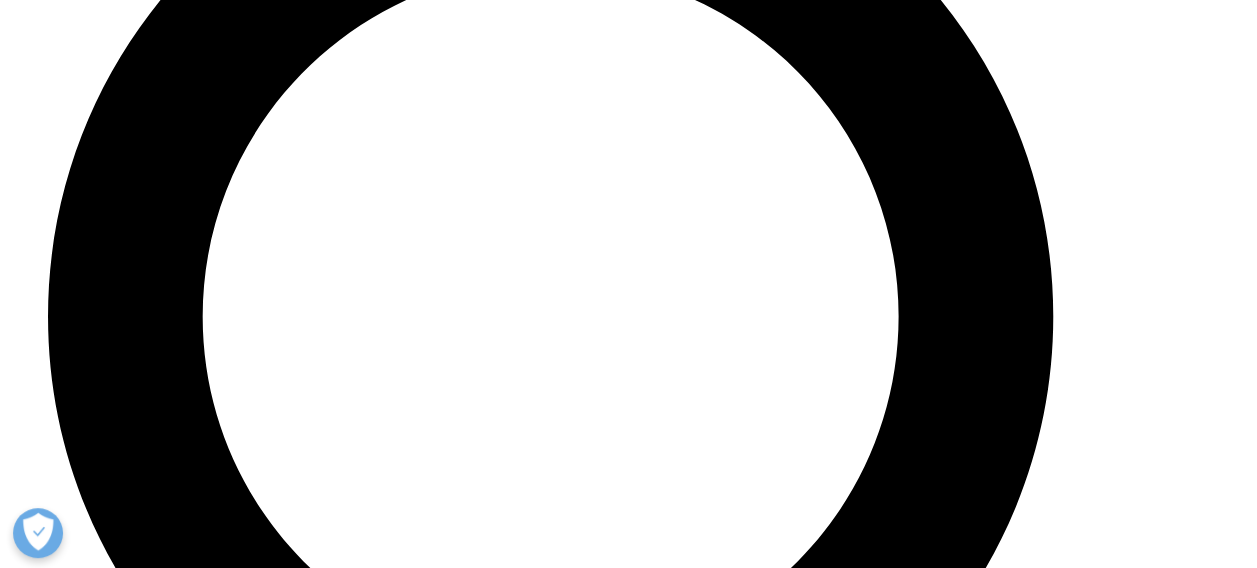 scroll, scrollTop: 0, scrollLeft: 0, axis: both 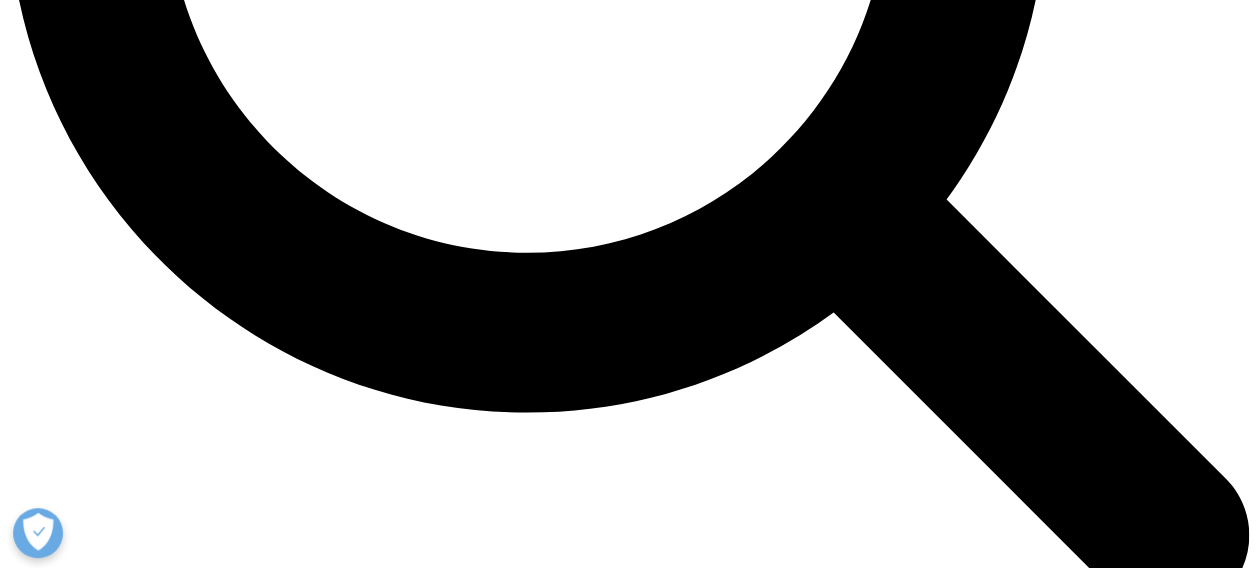 click on "Load More Results" at bounding box center (69, 204941) 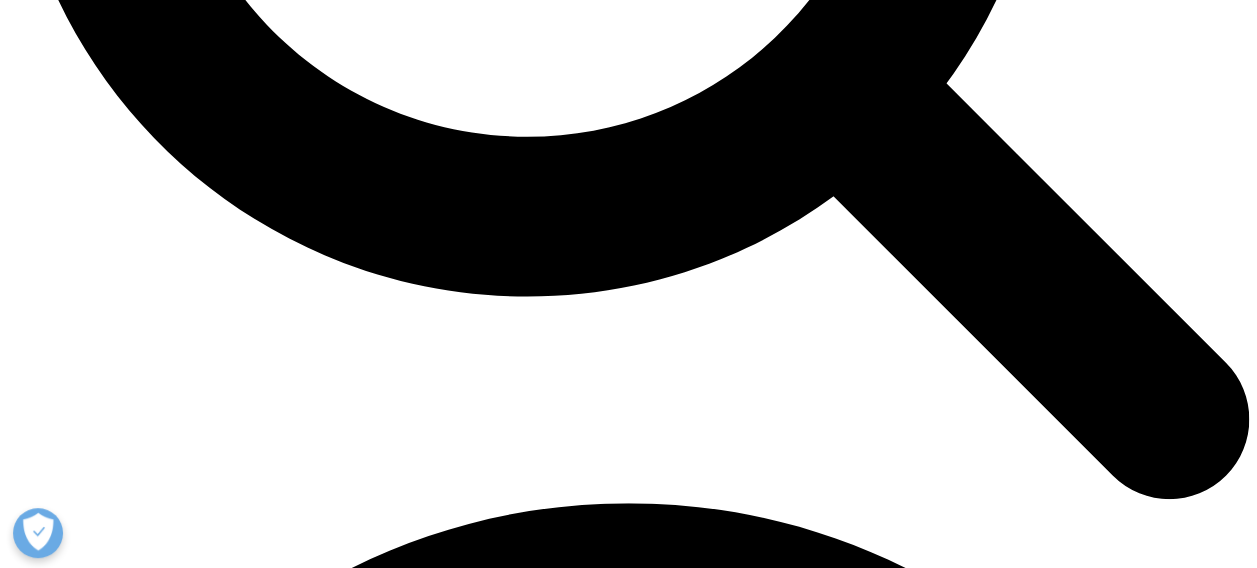 scroll, scrollTop: 1900, scrollLeft: 0, axis: vertical 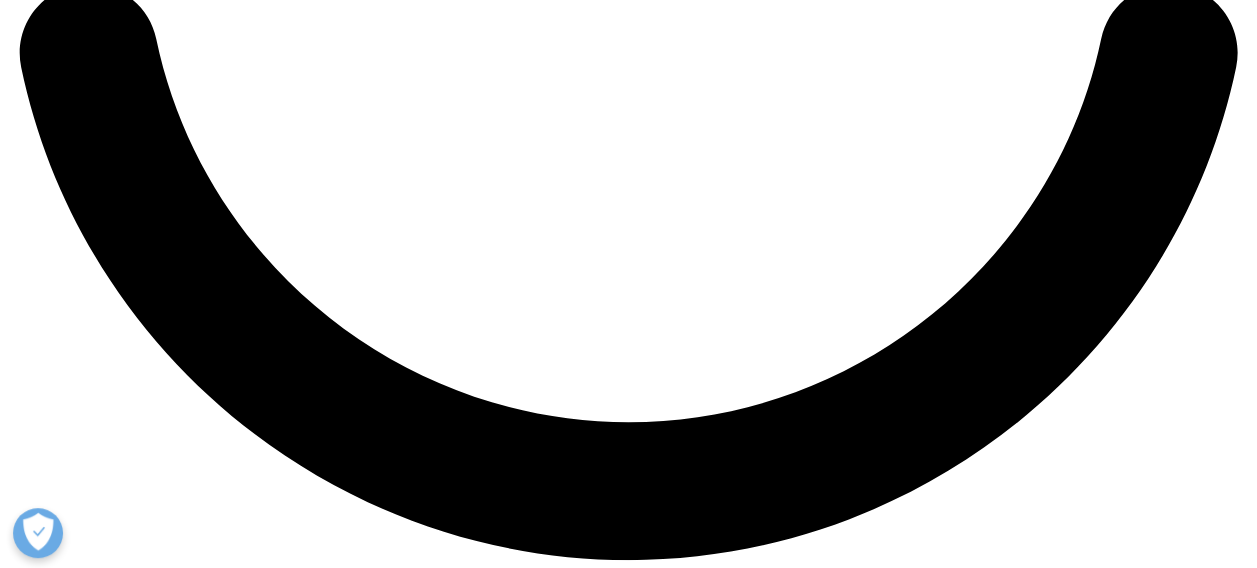 click on "Load More Results" at bounding box center (69, 204289) 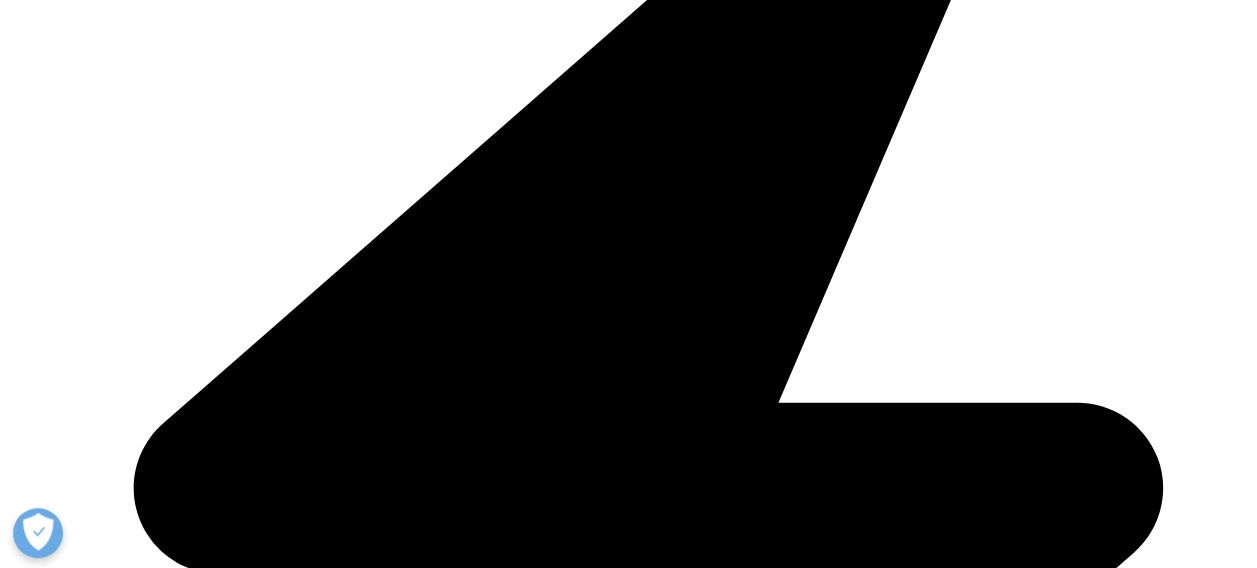 scroll, scrollTop: 4400, scrollLeft: 0, axis: vertical 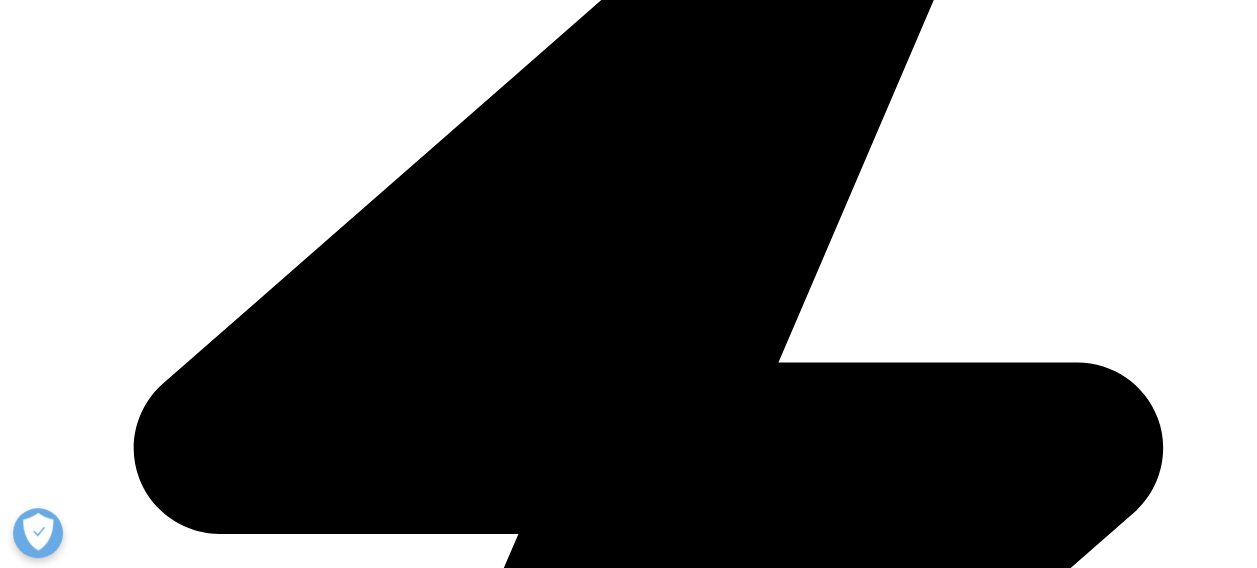 click on "Load More Results" at bounding box center [69, 203737] 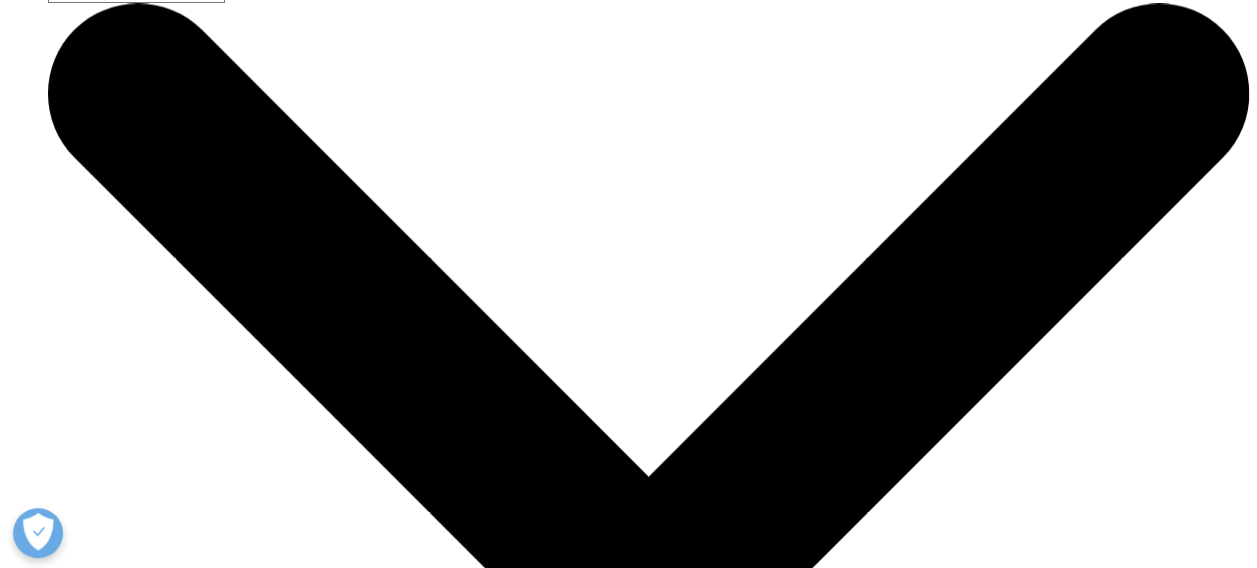 scroll, scrollTop: 5700, scrollLeft: 0, axis: vertical 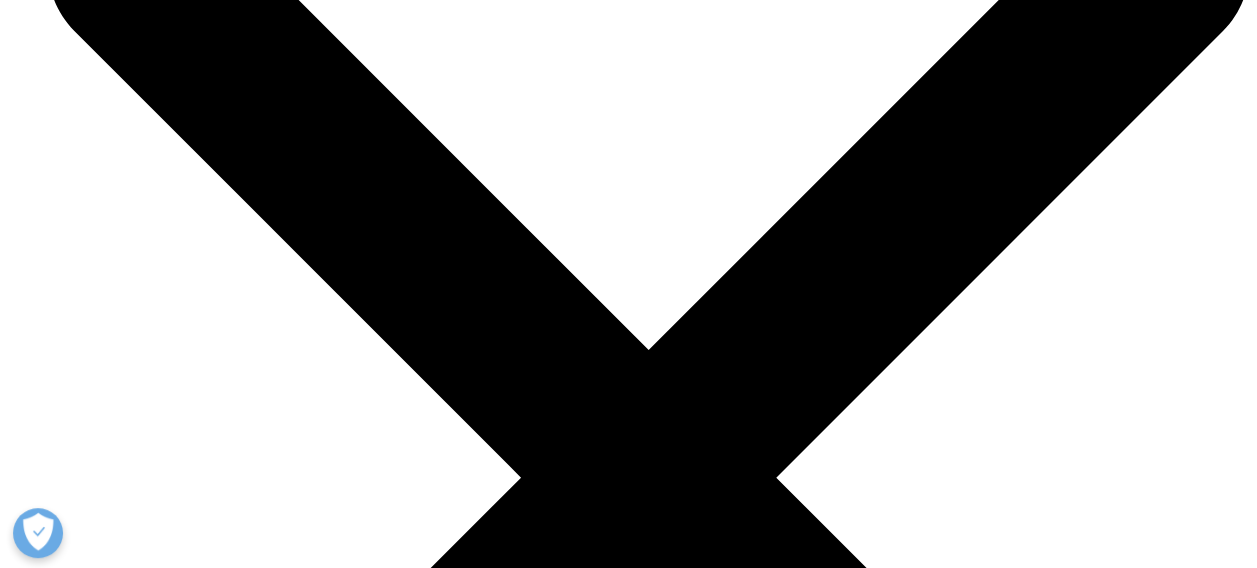 click on "Load More Results" at bounding box center (69, 203085) 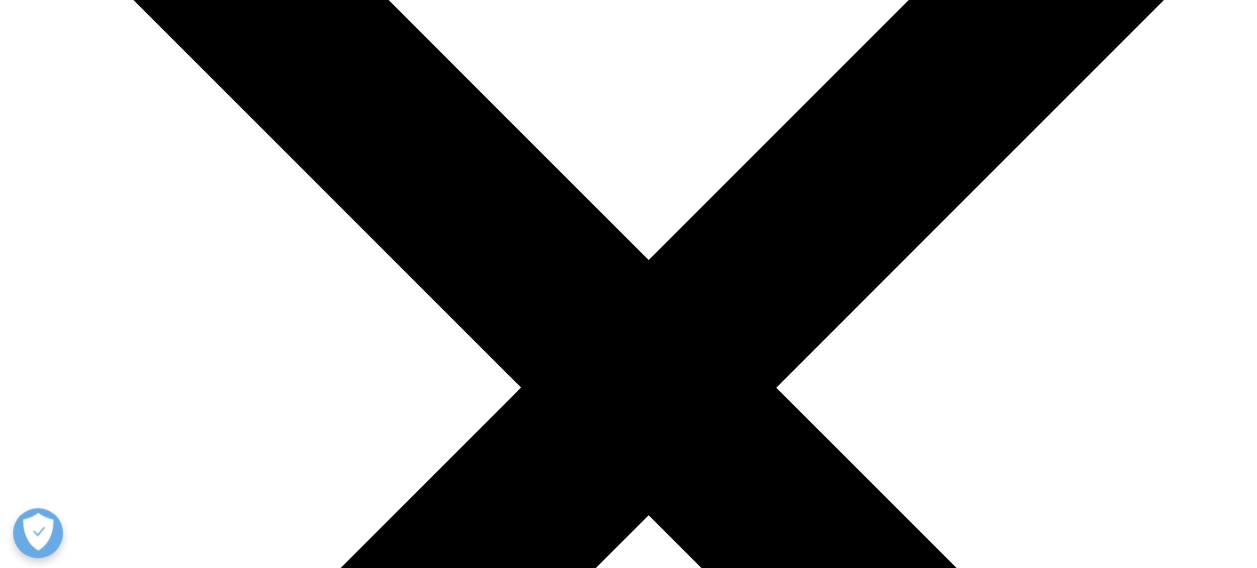 scroll, scrollTop: 6000, scrollLeft: 0, axis: vertical 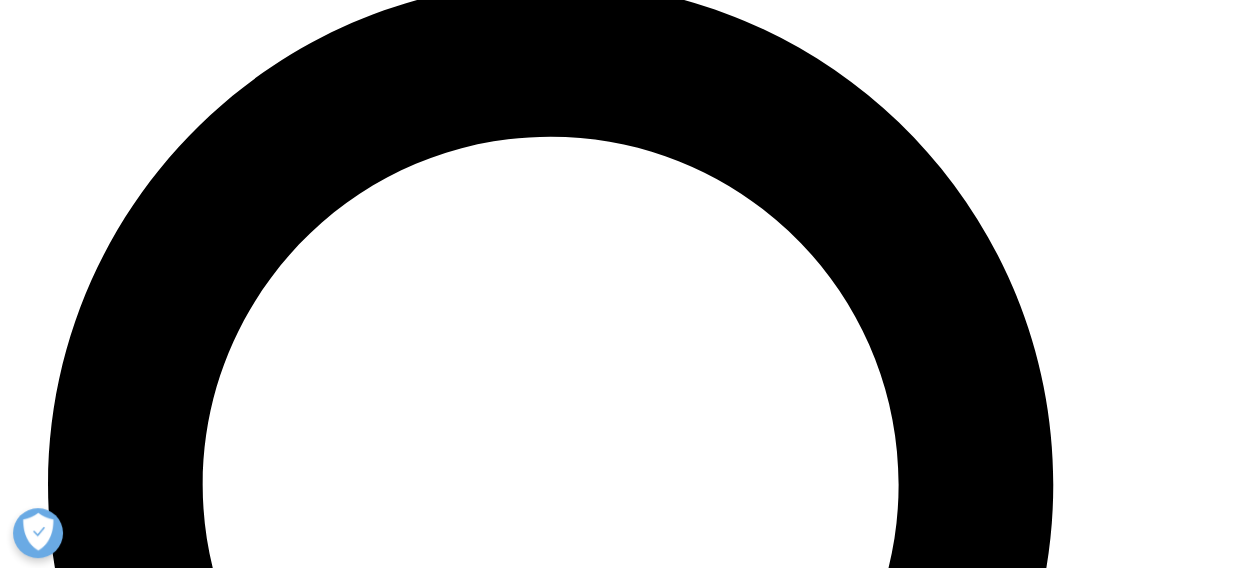 click on "Load More Results" at bounding box center (69, 202633) 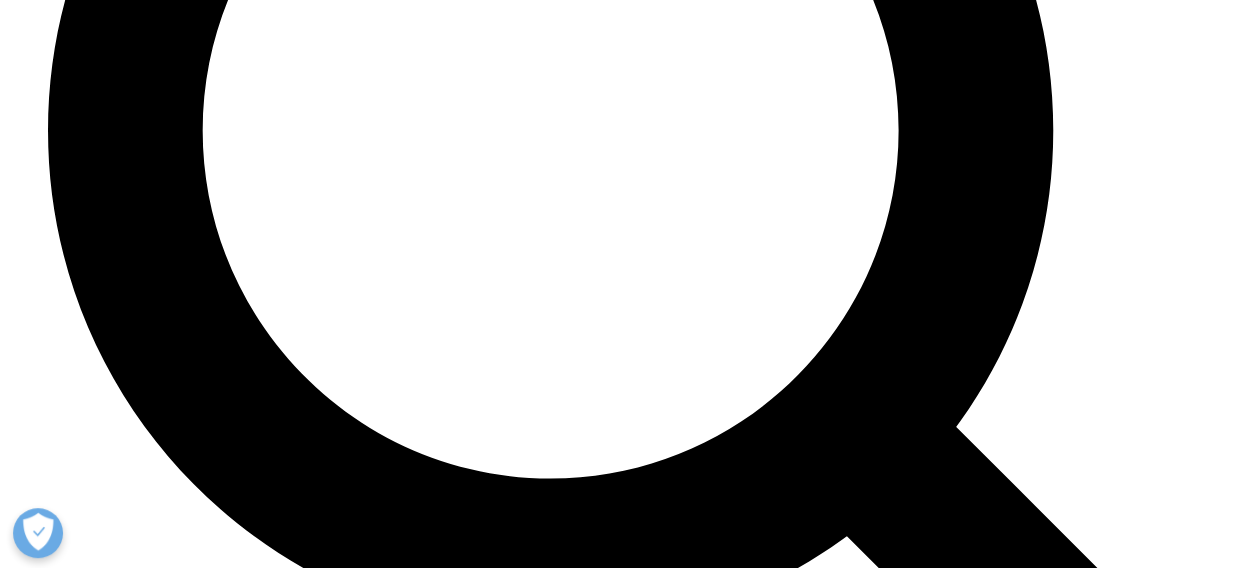 scroll, scrollTop: 7200, scrollLeft: 0, axis: vertical 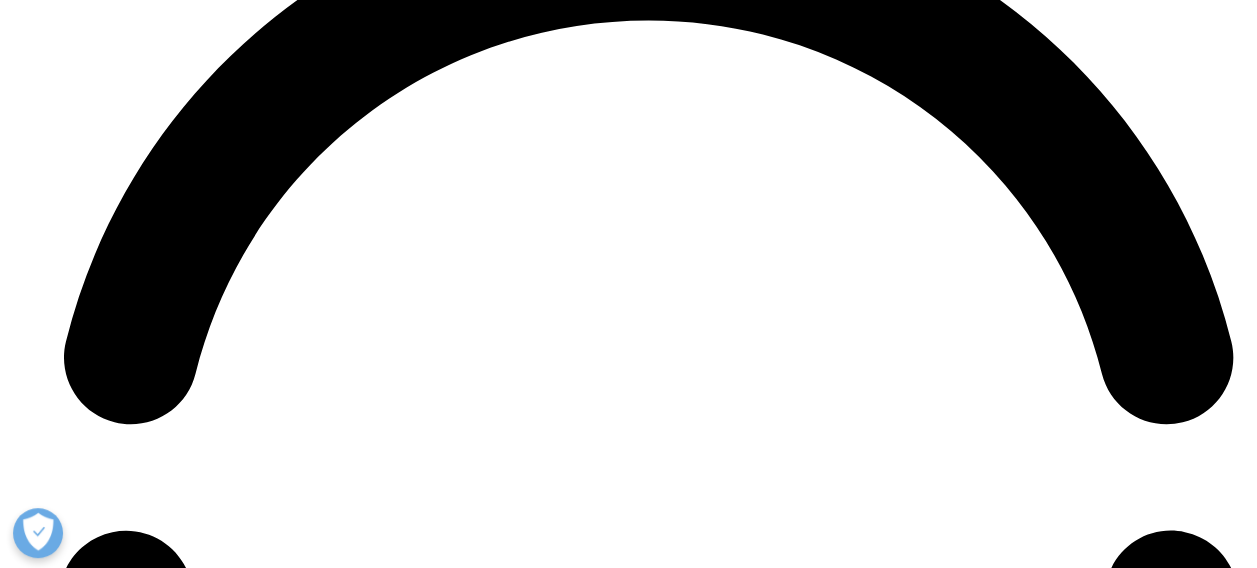 click on "Load More Results" at bounding box center [69, 202569] 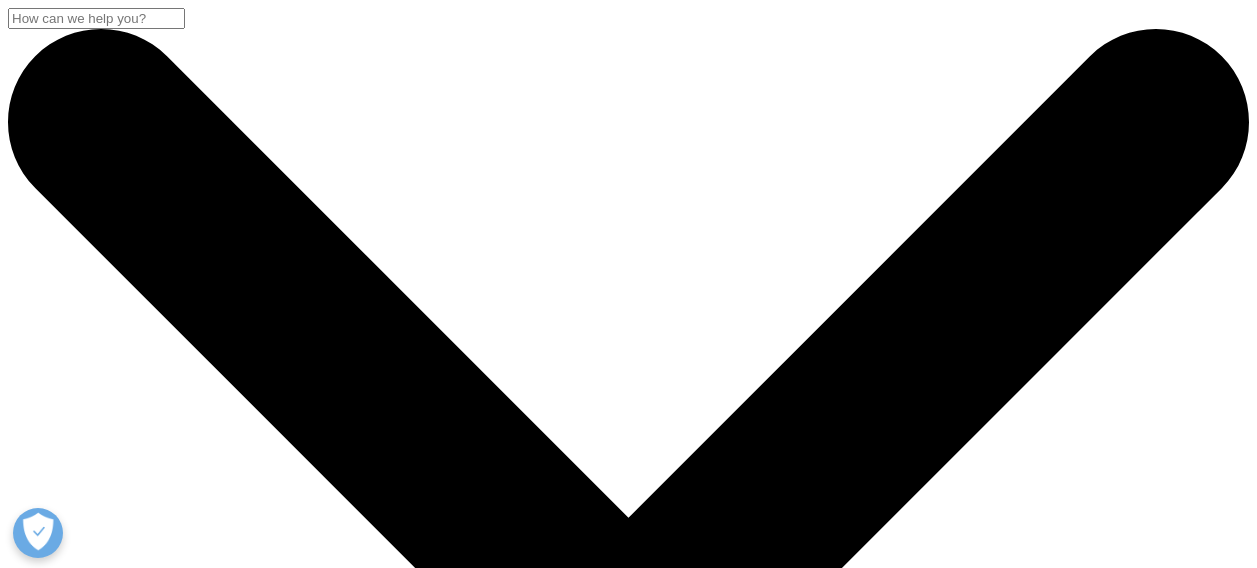 scroll, scrollTop: 0, scrollLeft: 0, axis: both 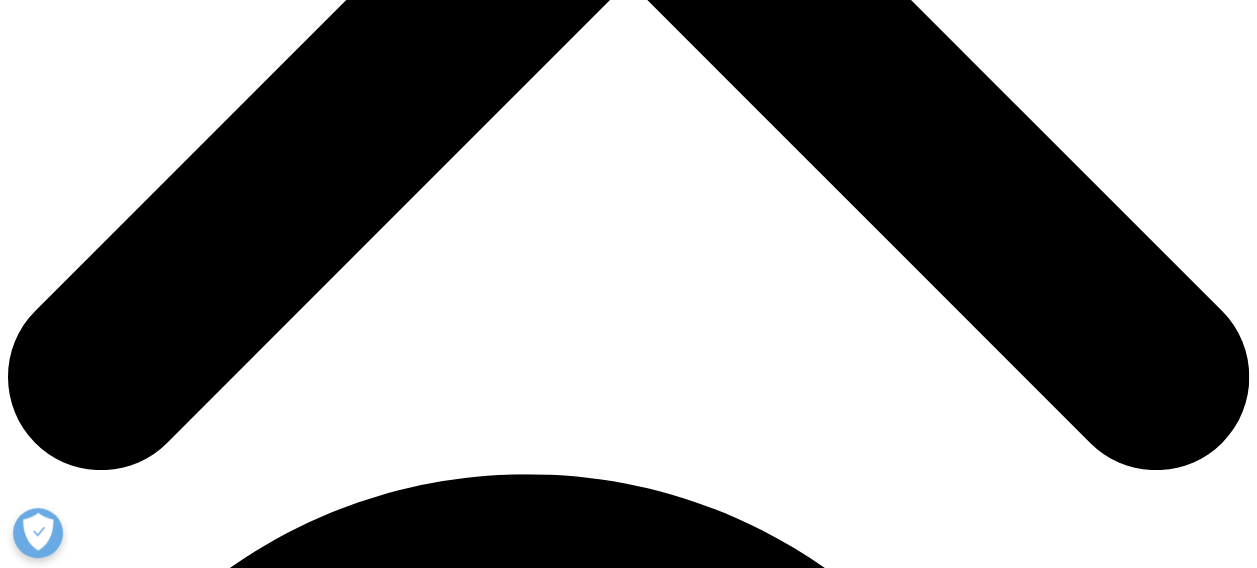 click on "Download" at bounding box center [41, 27115] 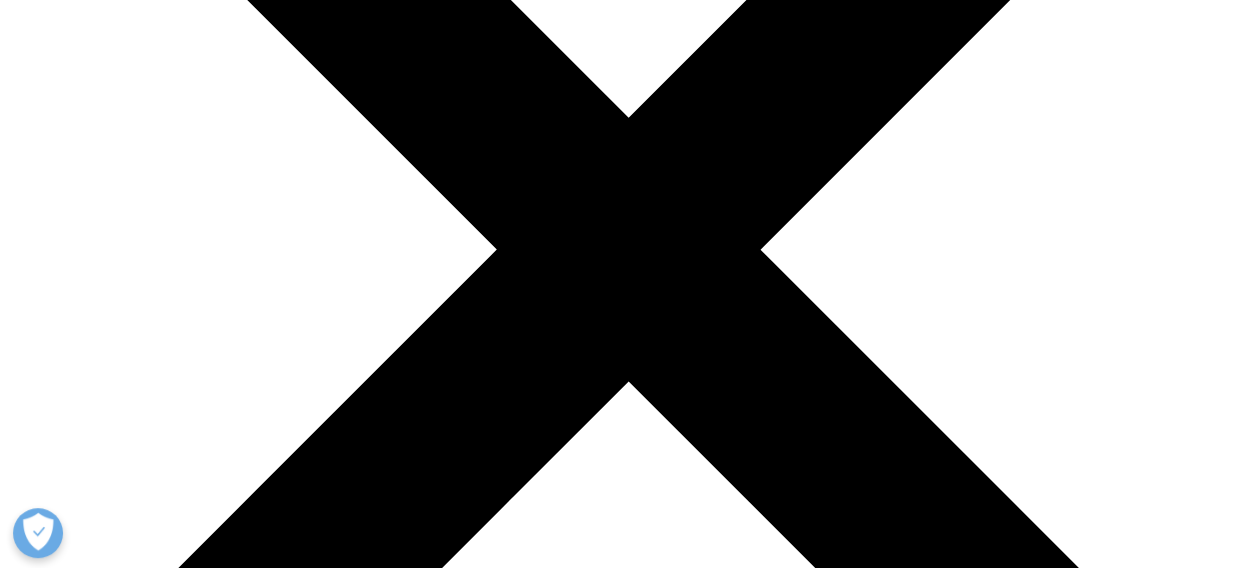 scroll, scrollTop: 0, scrollLeft: 0, axis: both 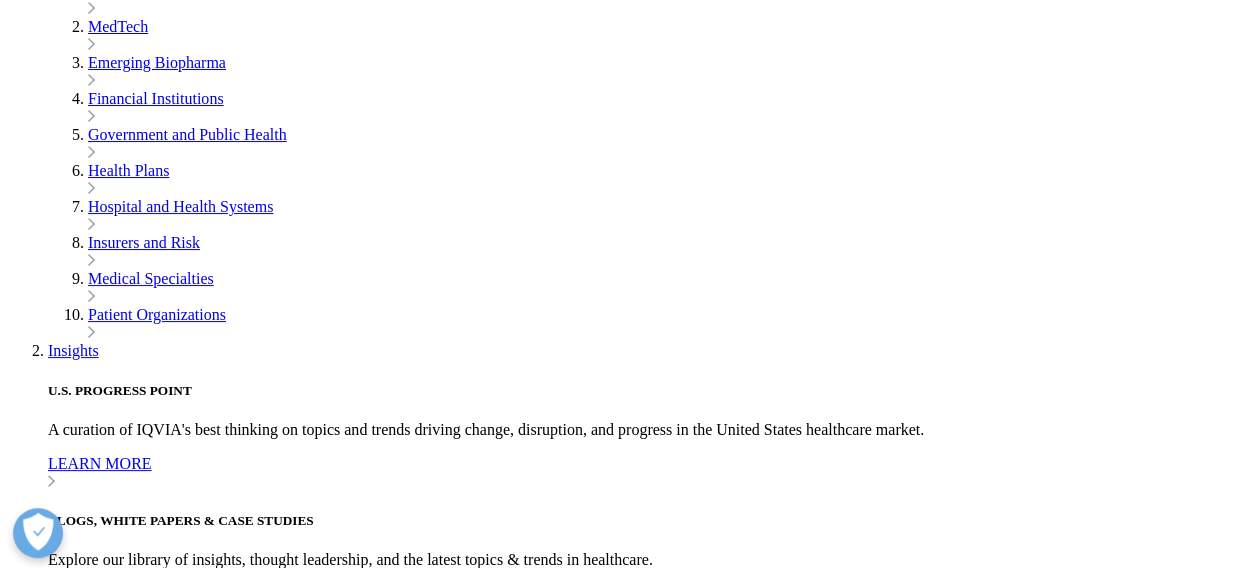 drag, startPoint x: 242, startPoint y: 350, endPoint x: 254, endPoint y: 358, distance: 14.422205 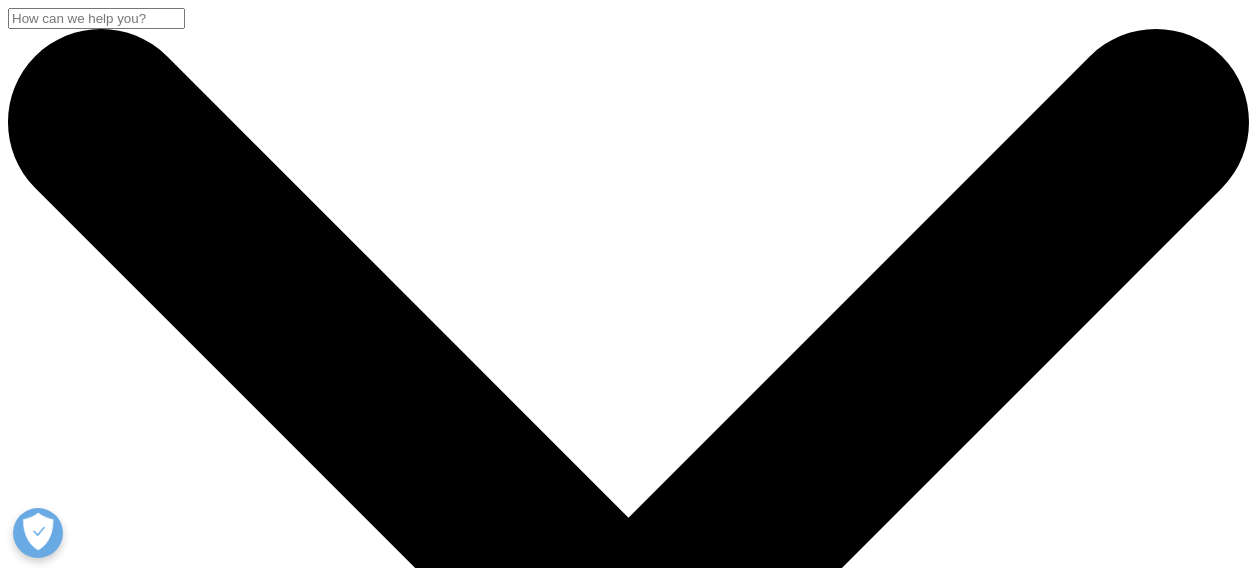 scroll, scrollTop: 0, scrollLeft: 0, axis: both 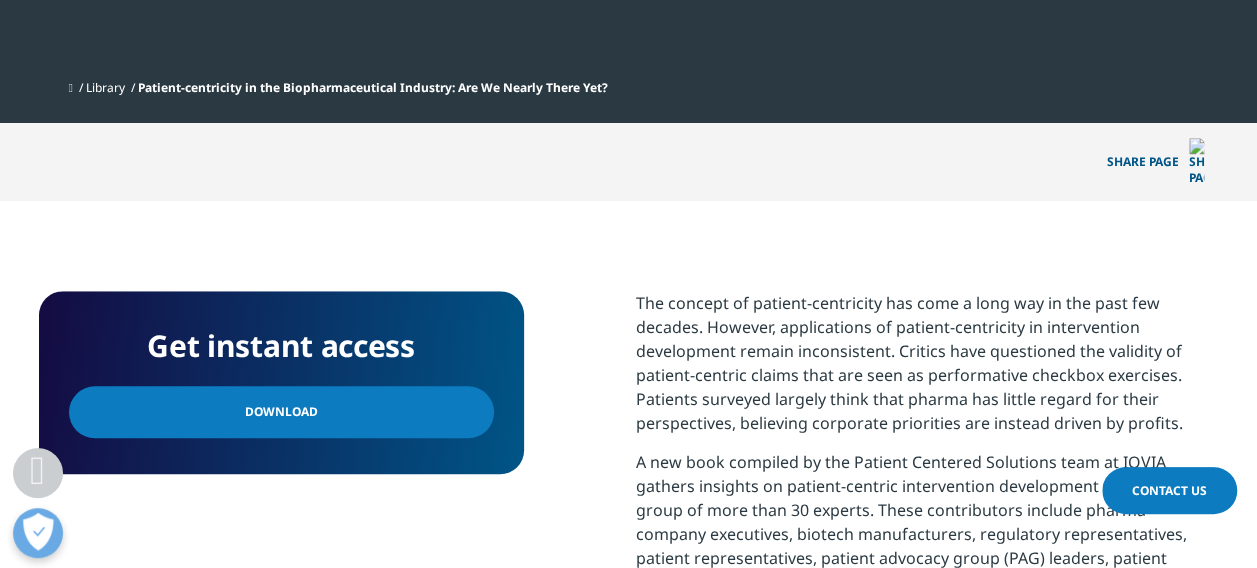 click on "Download" at bounding box center [281, 412] 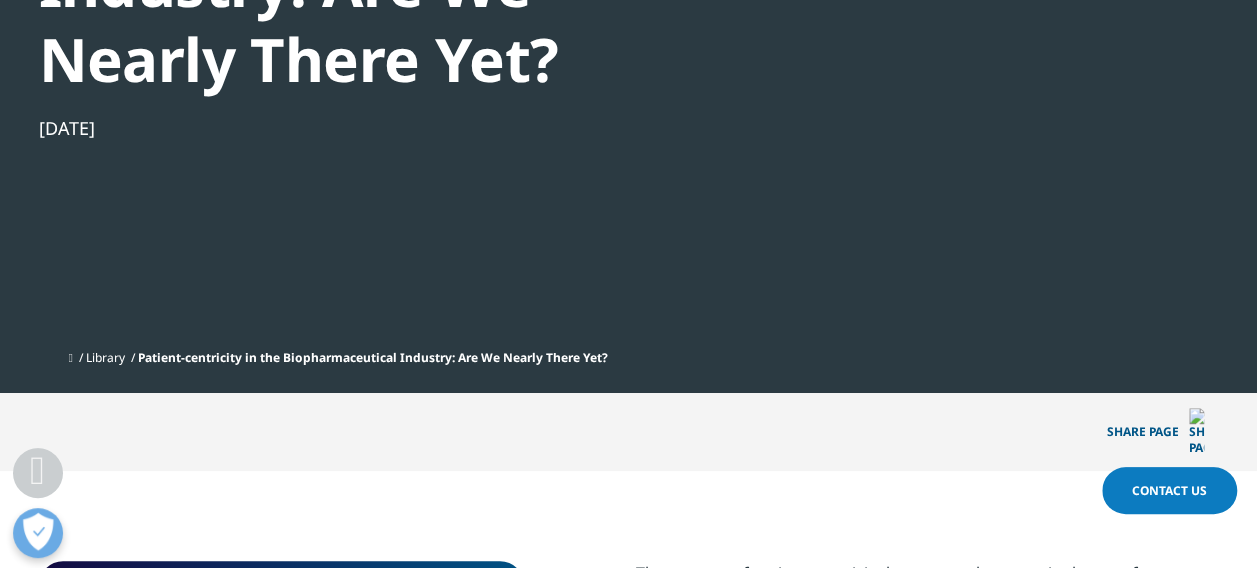 scroll, scrollTop: 200, scrollLeft: 0, axis: vertical 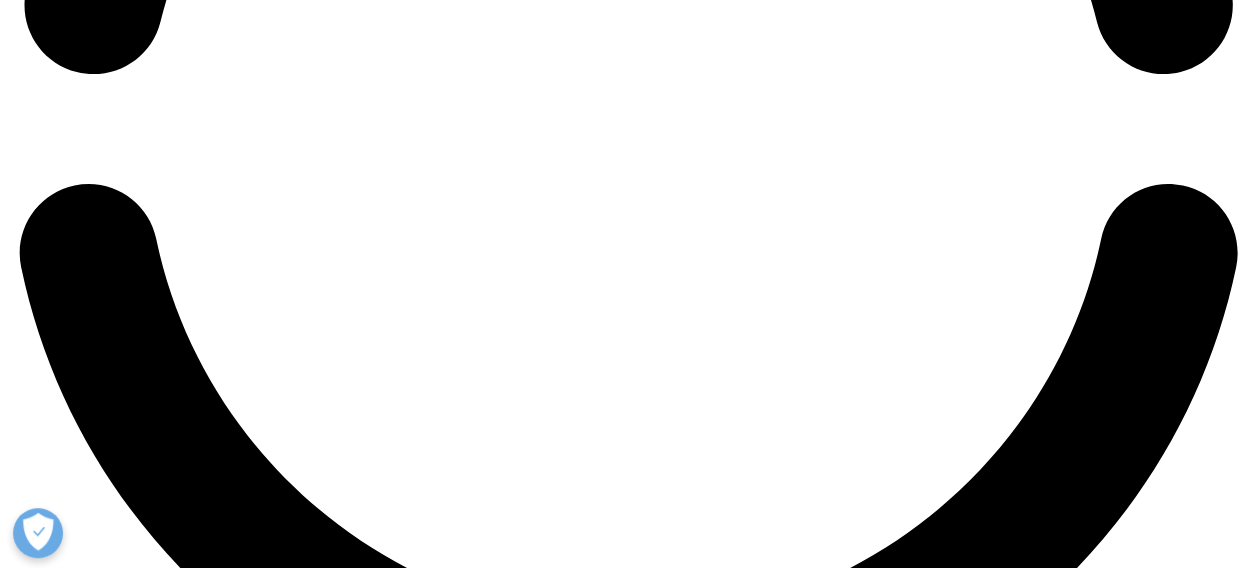 click on "Download Now" at bounding box center (59, 8727) 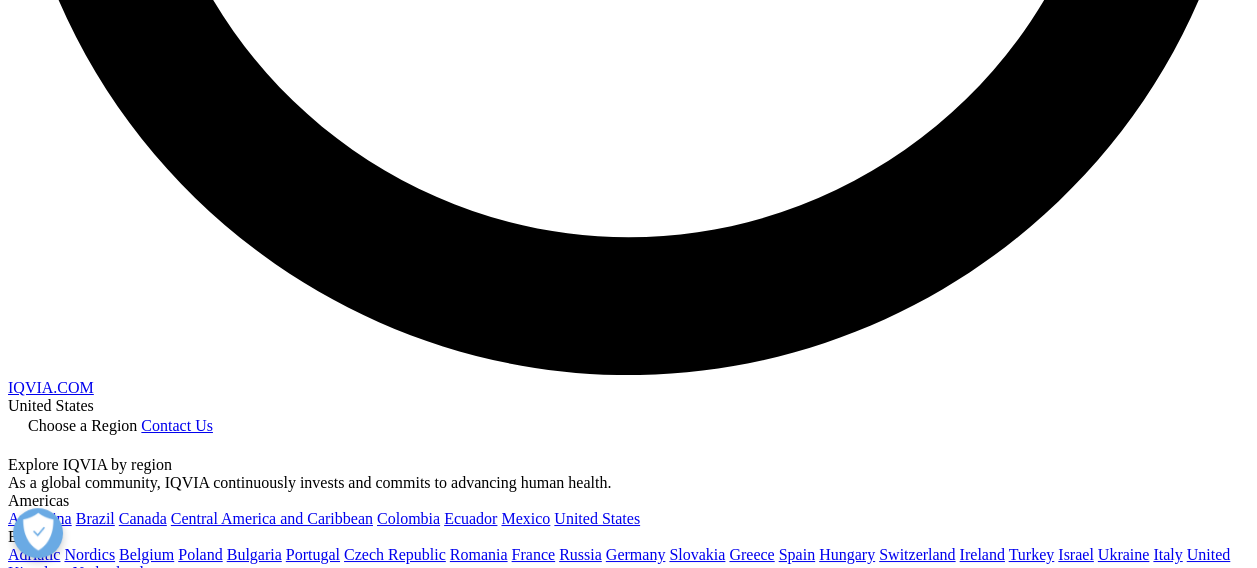 scroll, scrollTop: 3400, scrollLeft: 0, axis: vertical 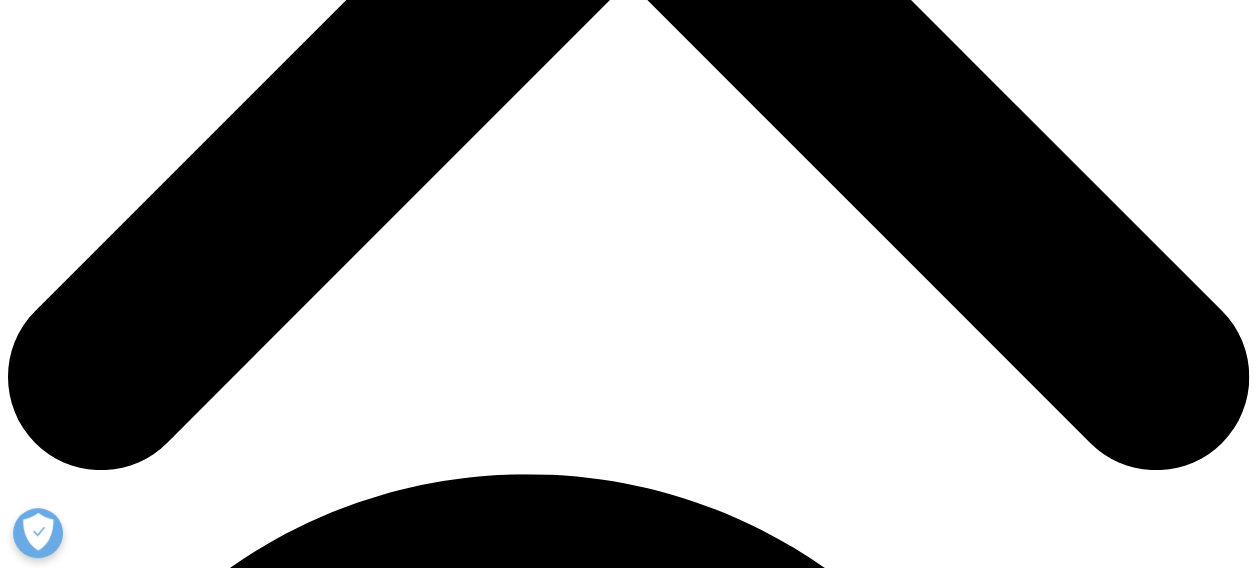 click on "Download" at bounding box center [41, 21609] 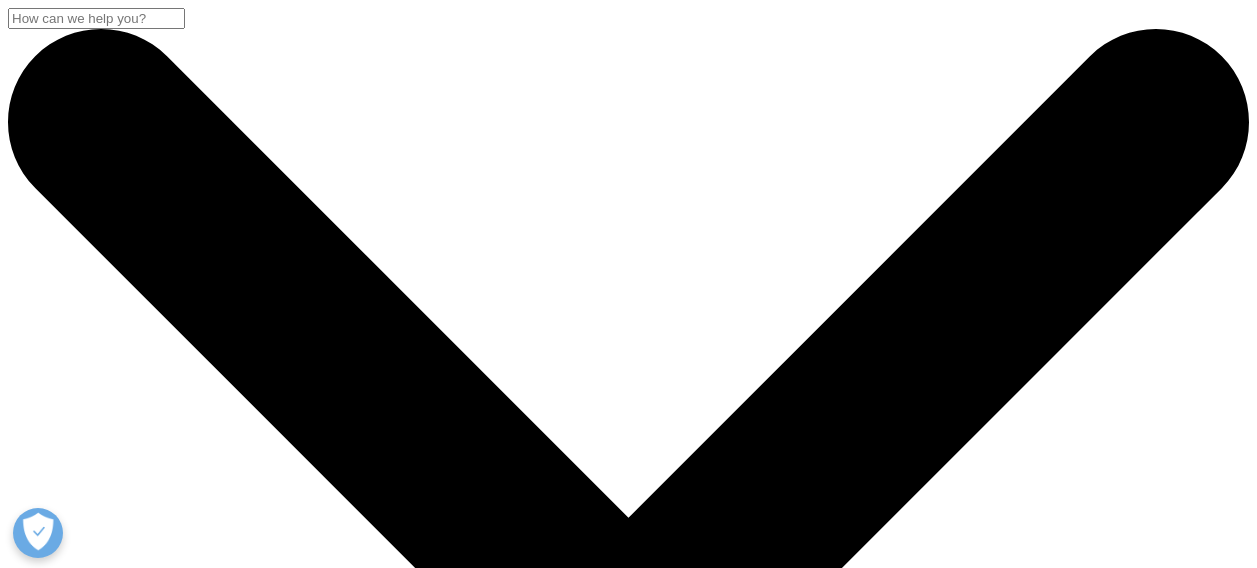 scroll, scrollTop: 0, scrollLeft: 0, axis: both 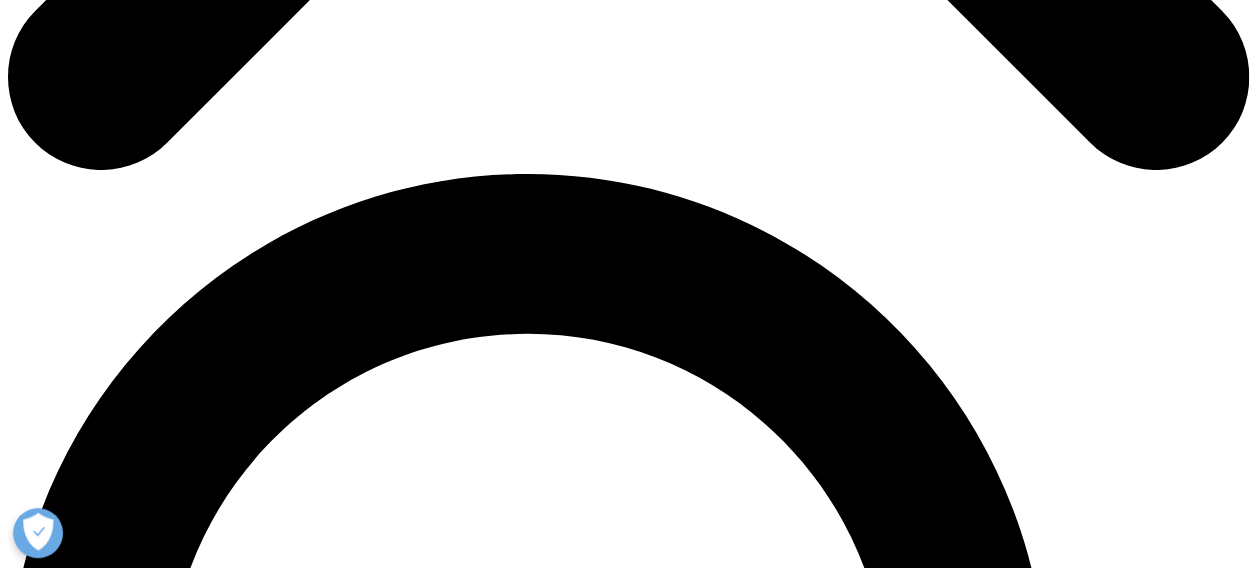 click at bounding box center (8, 21006) 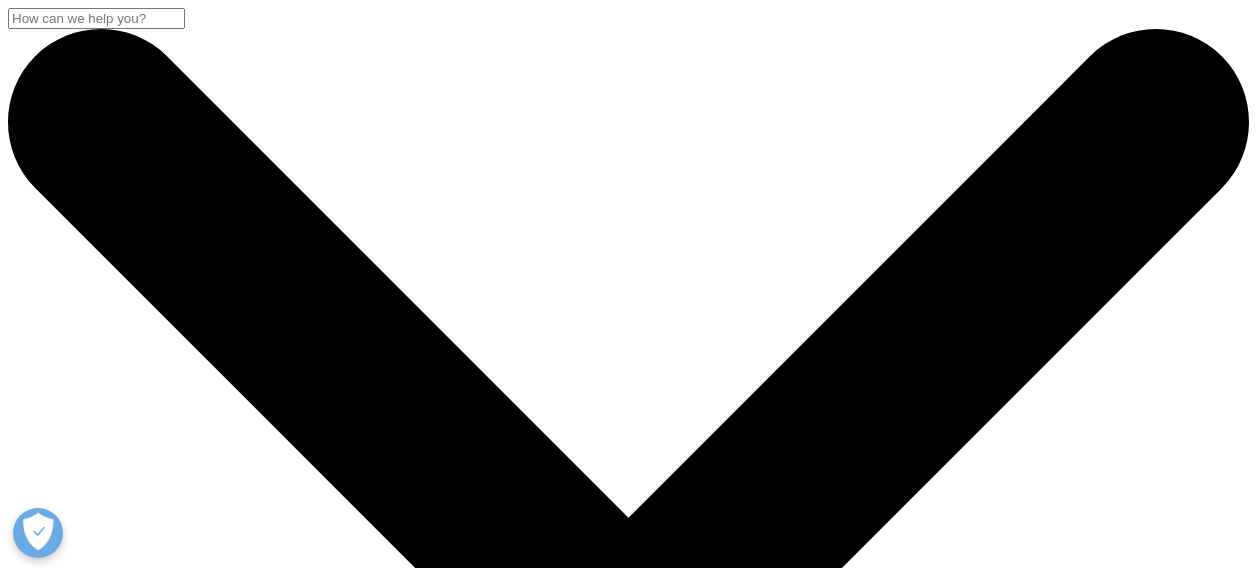 scroll, scrollTop: 0, scrollLeft: 0, axis: both 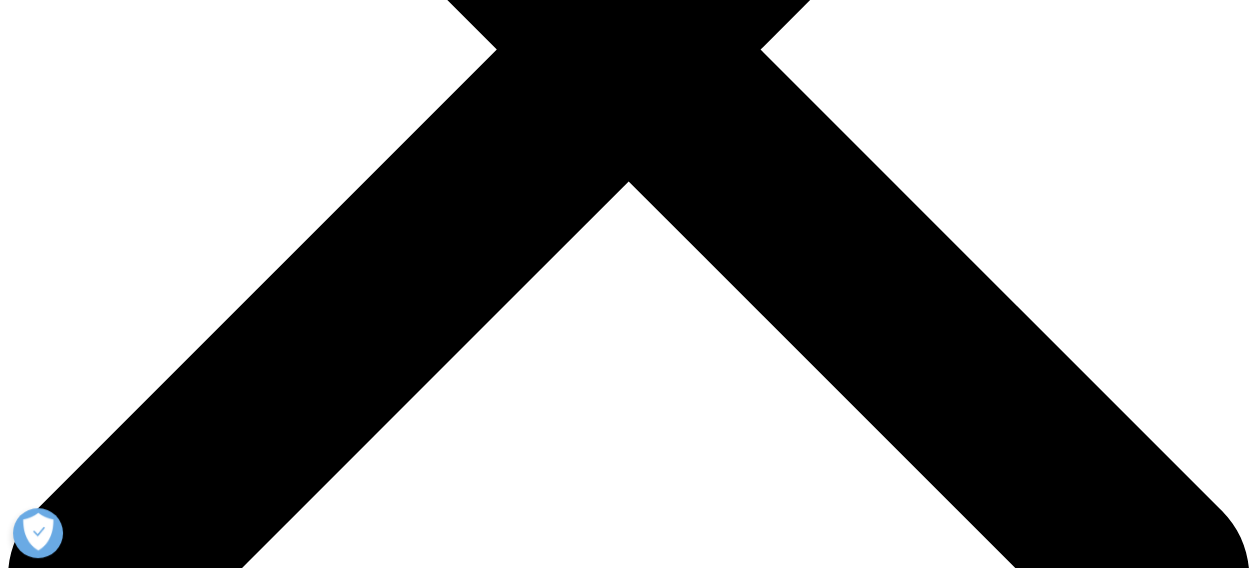 click on "Download" at bounding box center (41, 9889) 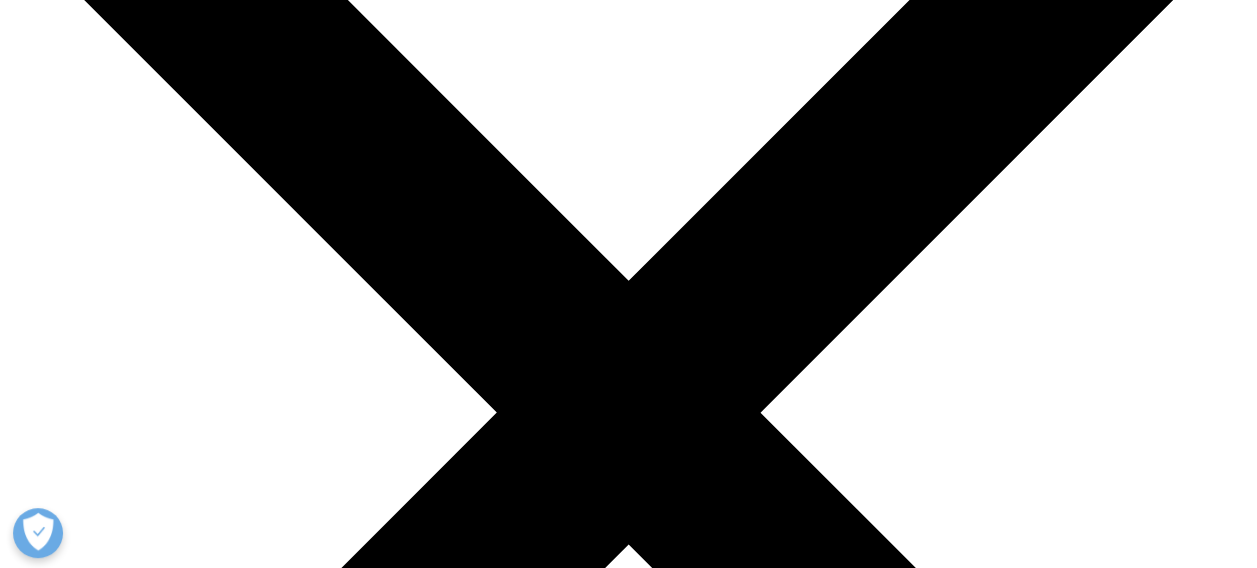 scroll, scrollTop: 100, scrollLeft: 0, axis: vertical 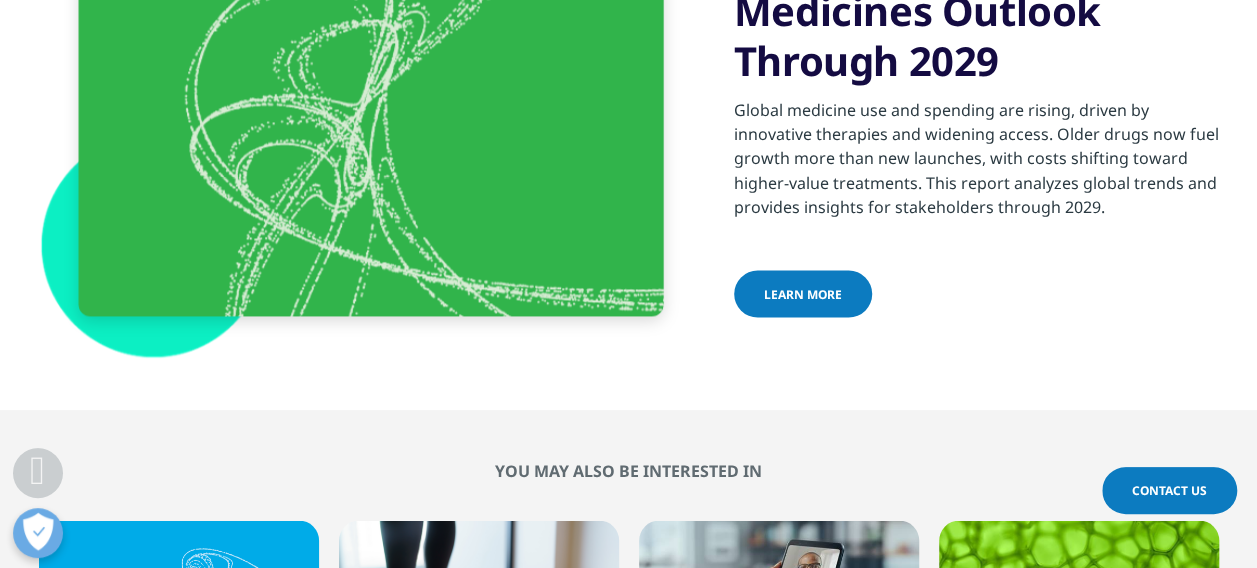 click on "learn more" at bounding box center [803, 293] 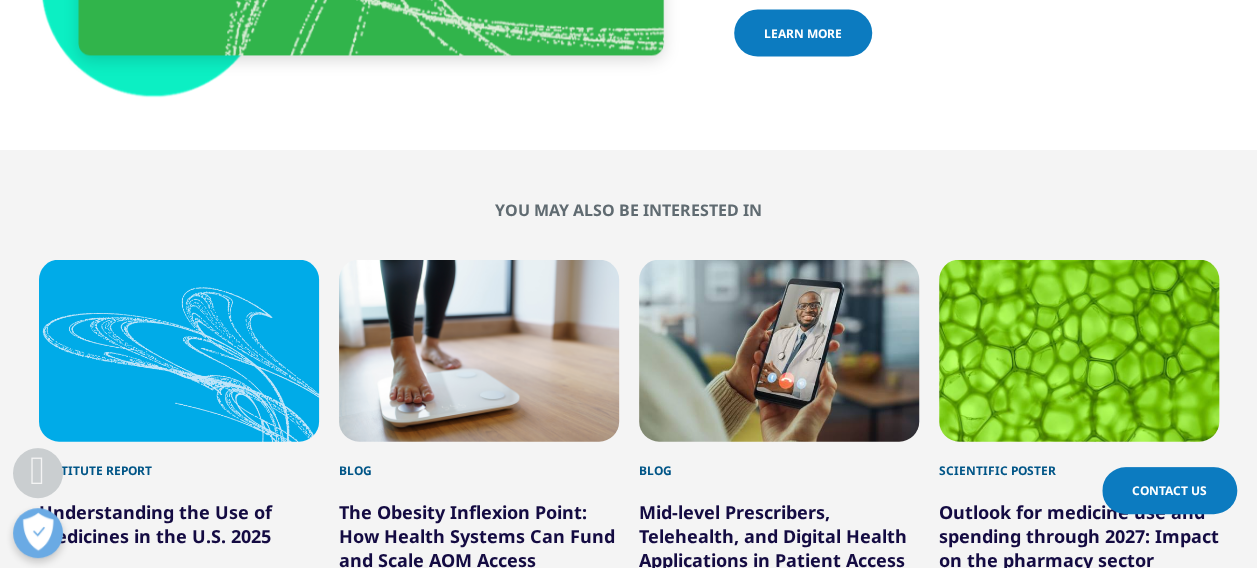 scroll, scrollTop: 2100, scrollLeft: 0, axis: vertical 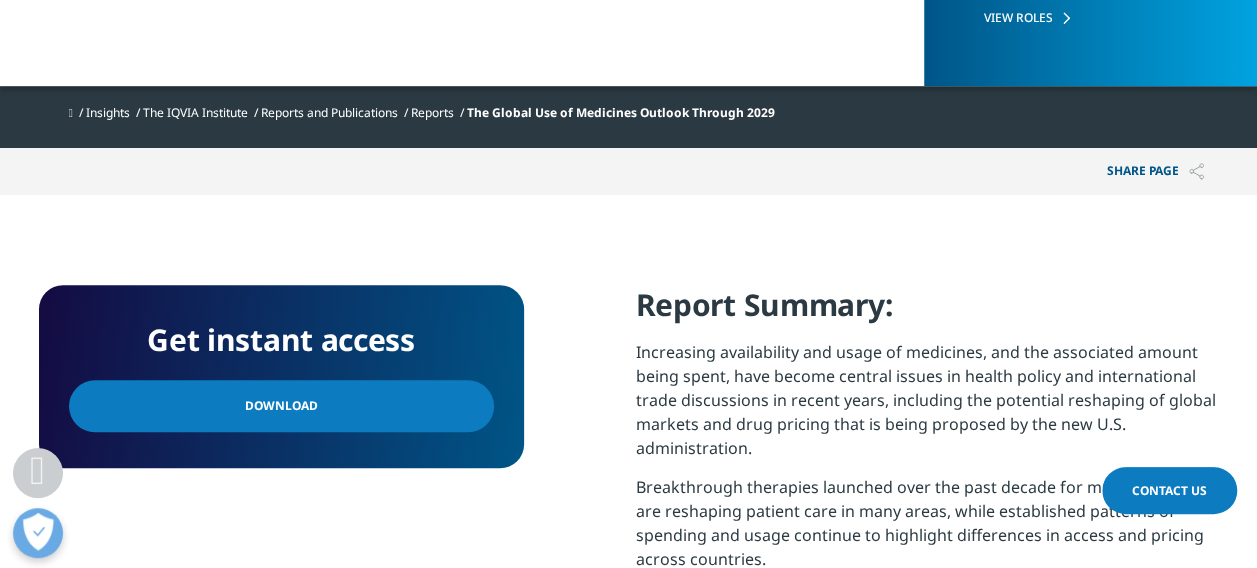 click on "Download" at bounding box center (281, 406) 